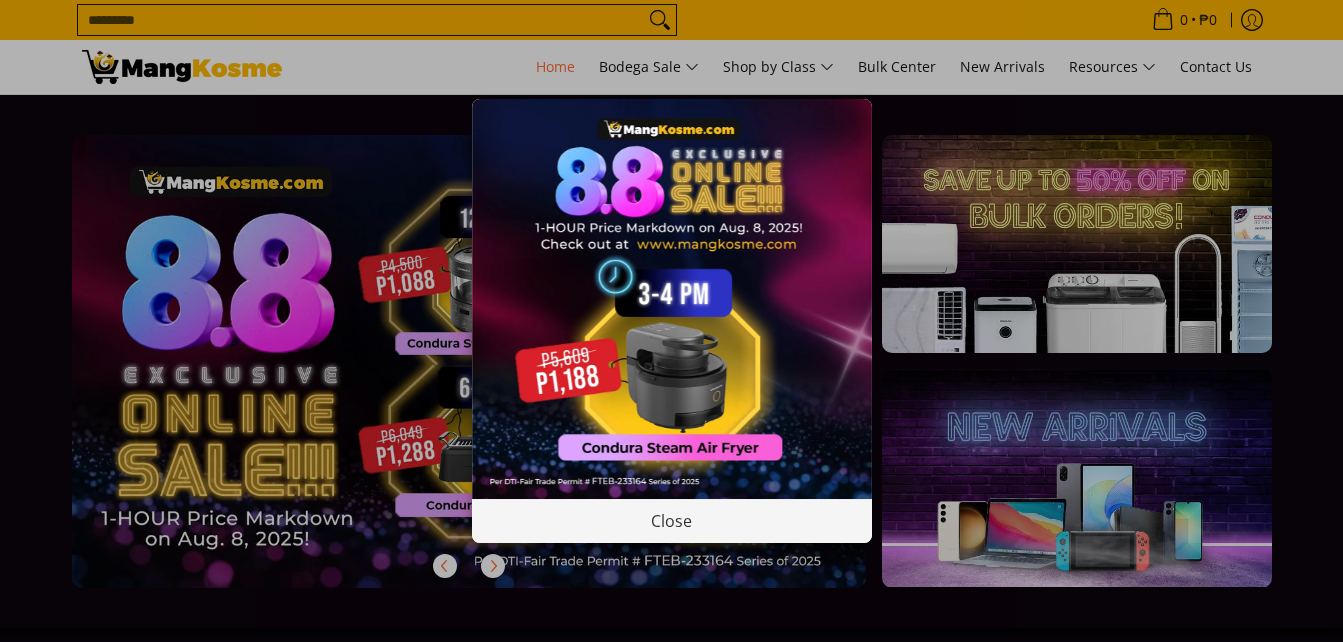 scroll, scrollTop: 0, scrollLeft: 0, axis: both 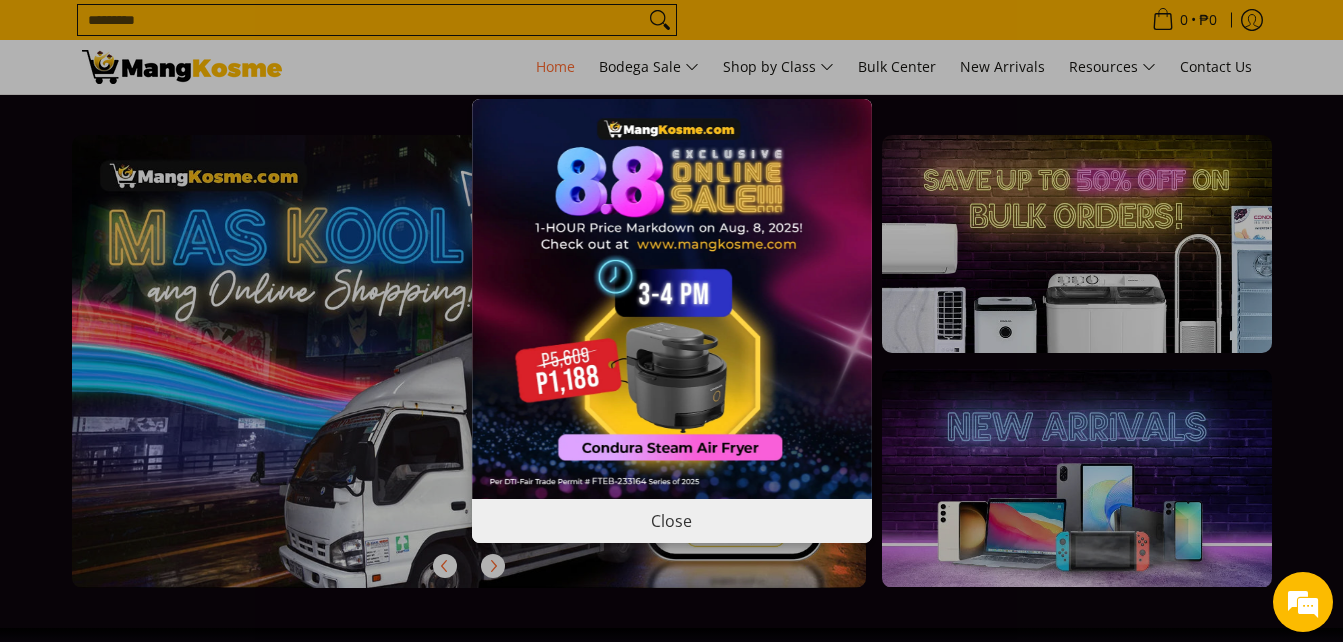 click on "Close" at bounding box center [672, 520] 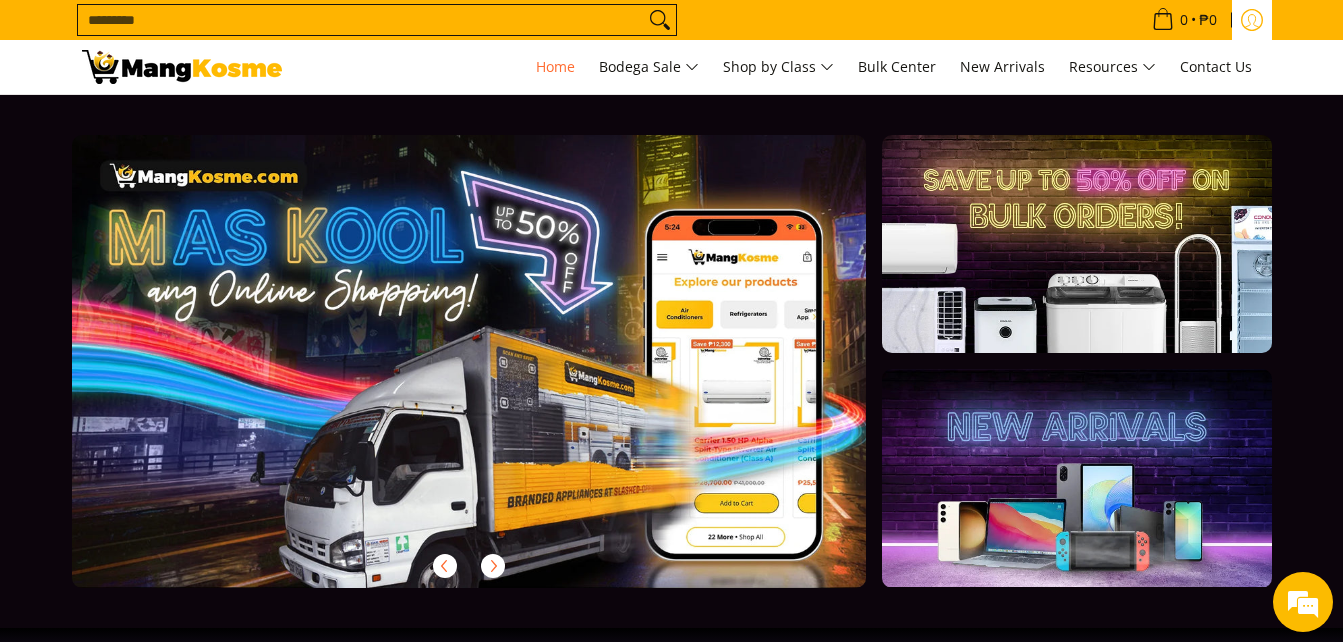click 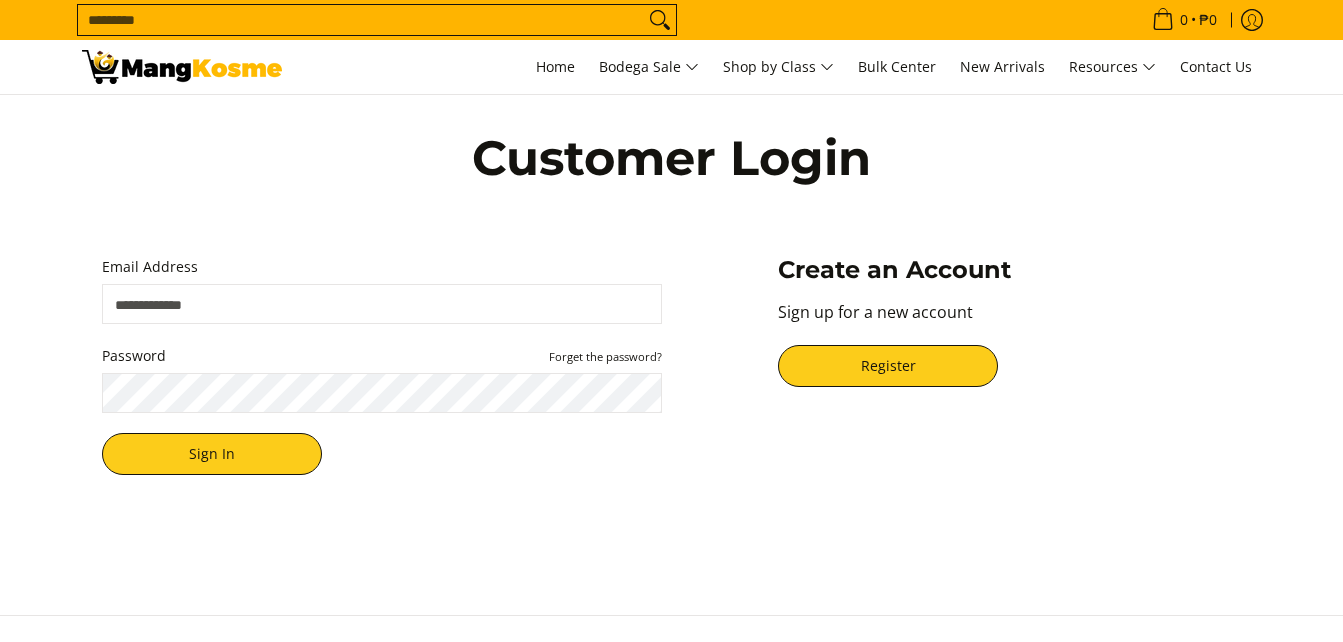 scroll, scrollTop: 0, scrollLeft: 0, axis: both 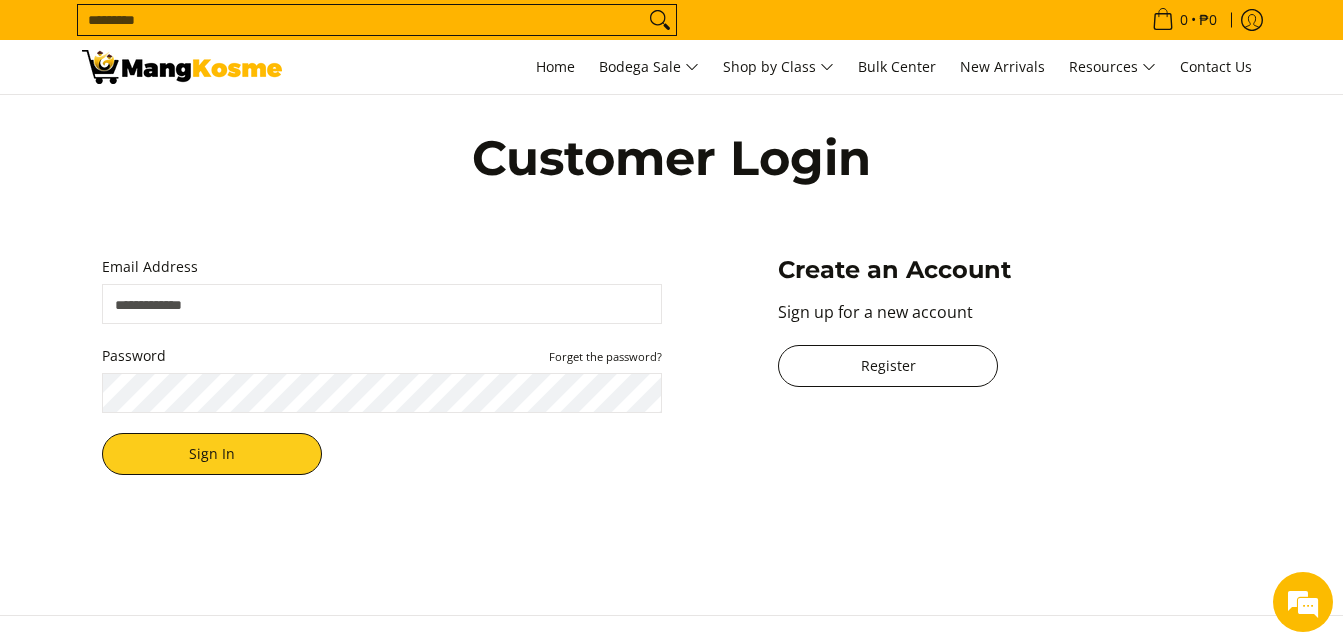 click on "Register" at bounding box center [888, 366] 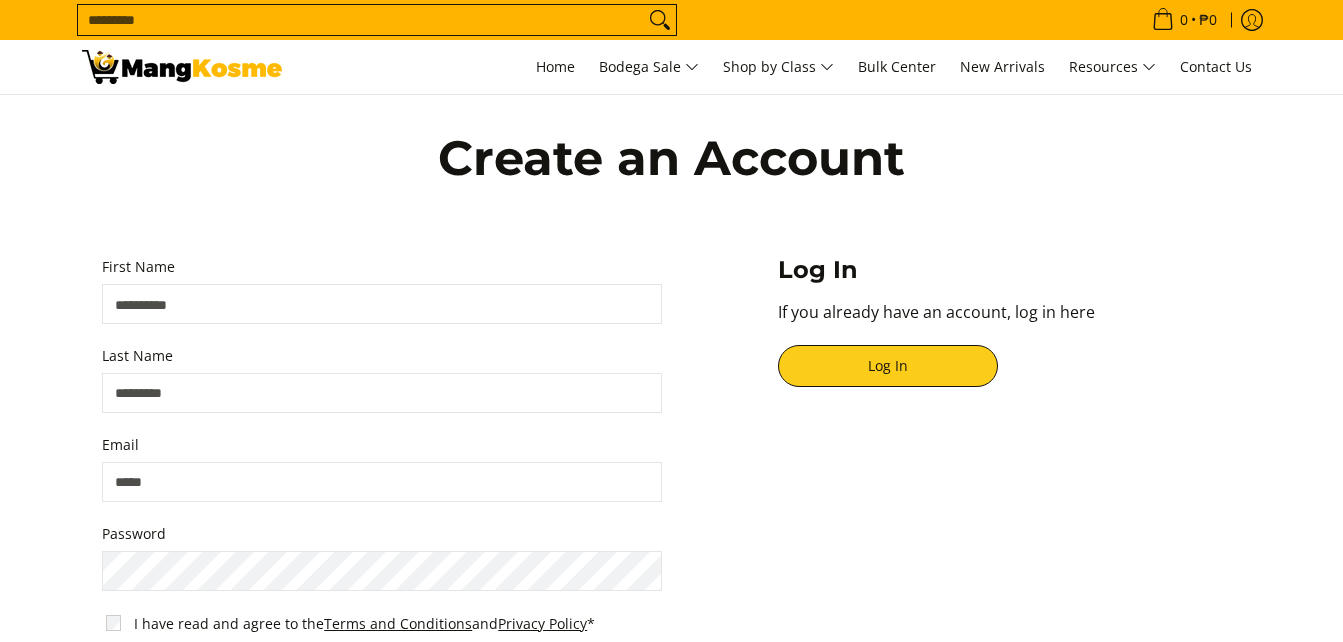 scroll, scrollTop: 0, scrollLeft: 0, axis: both 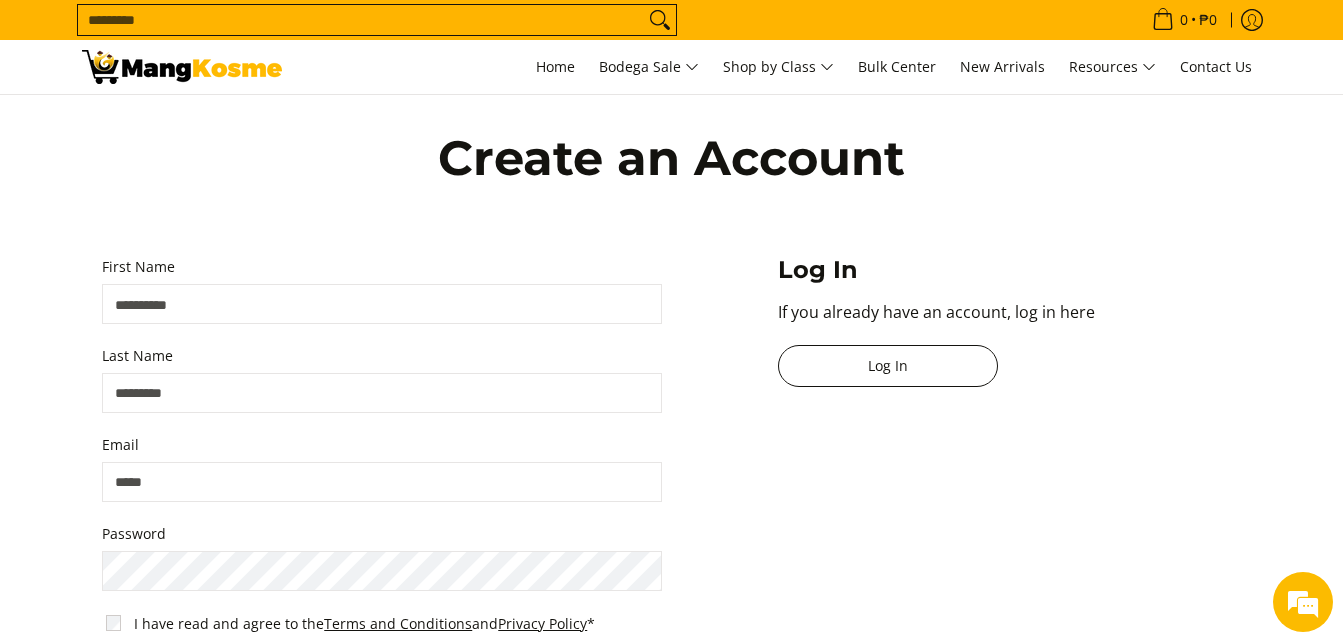 click on "Log In" at bounding box center (888, 366) 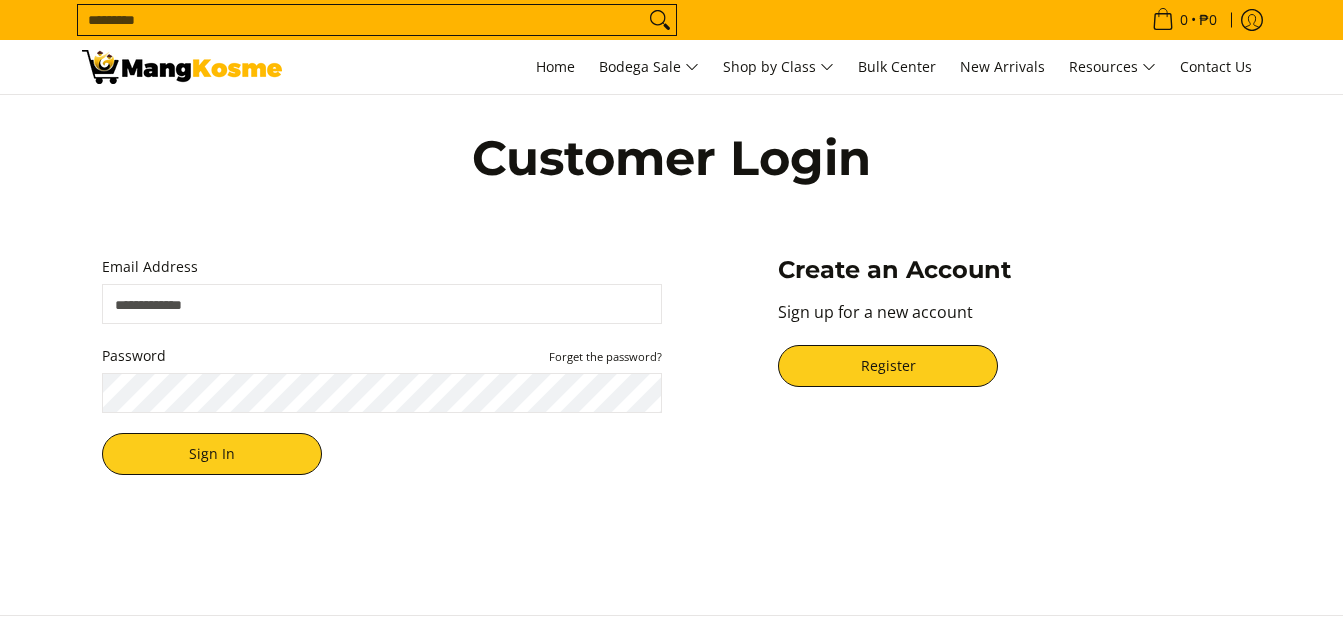 scroll, scrollTop: 0, scrollLeft: 0, axis: both 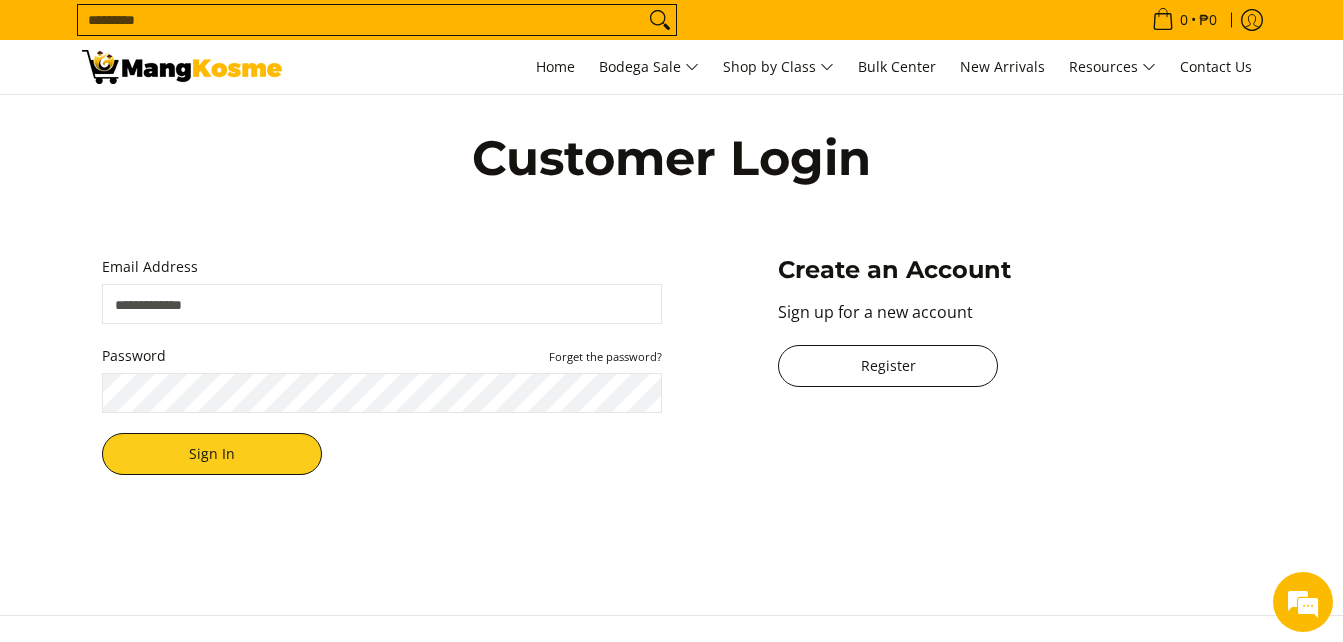 click on "Register" at bounding box center [888, 366] 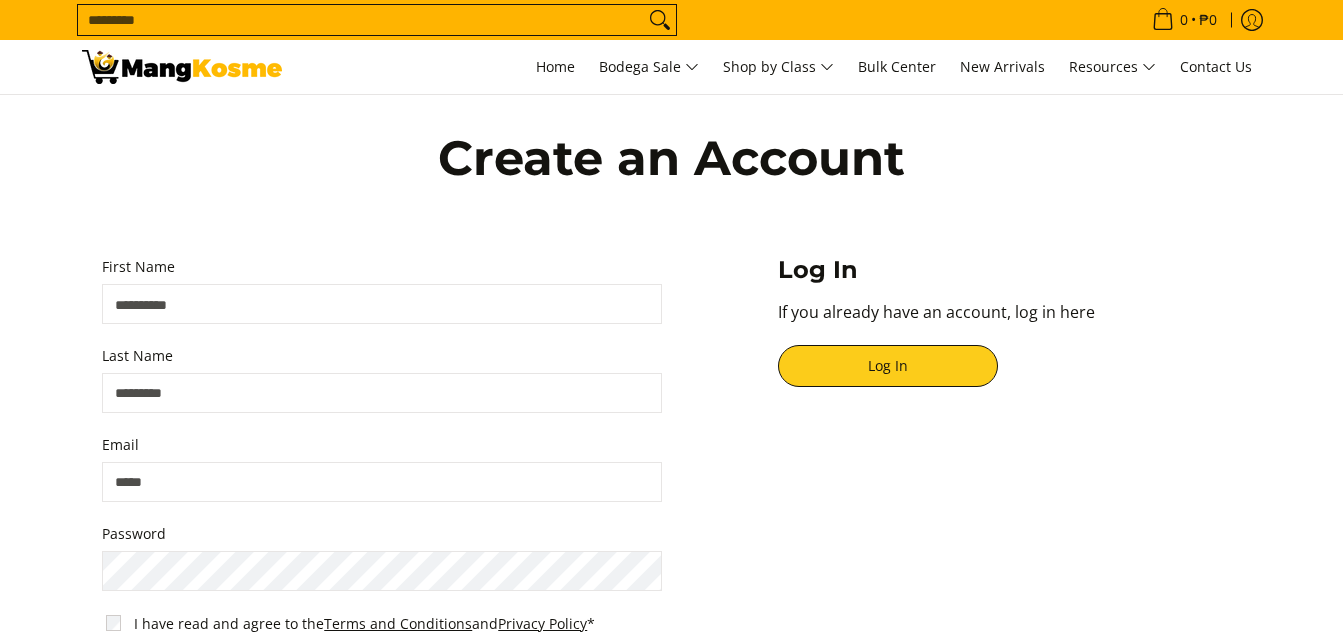 scroll, scrollTop: 0, scrollLeft: 0, axis: both 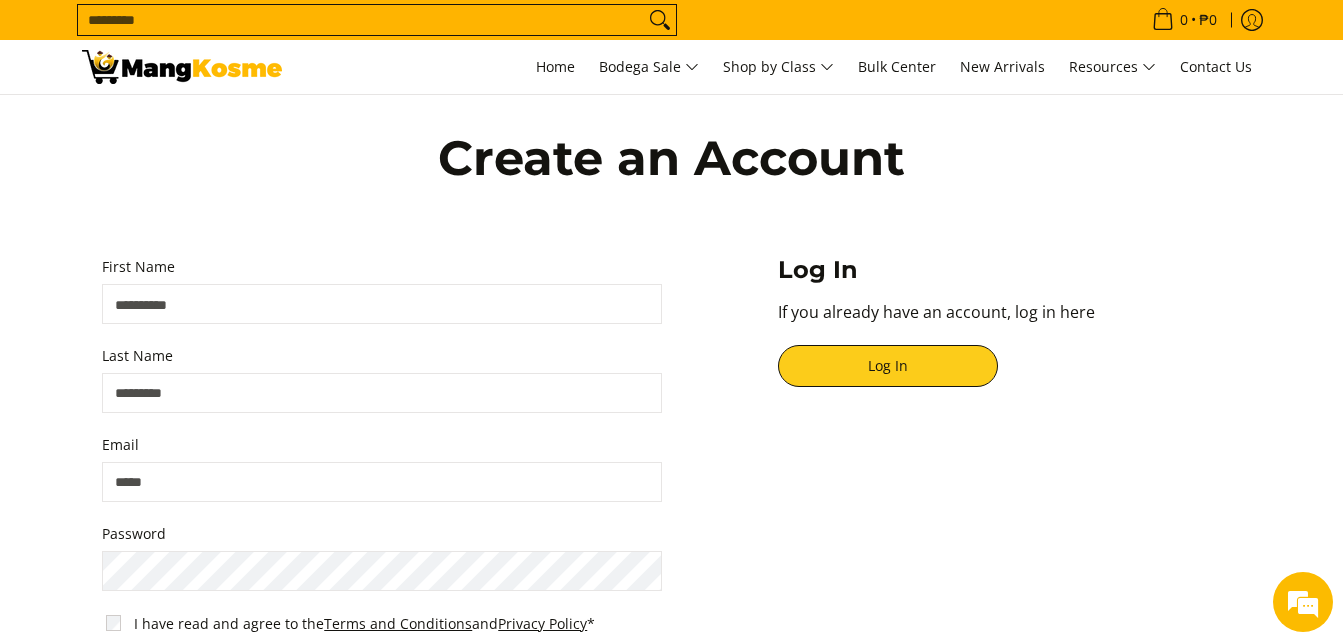 drag, startPoint x: 0, startPoint y: 0, endPoint x: 517, endPoint y: 312, distance: 603.8485 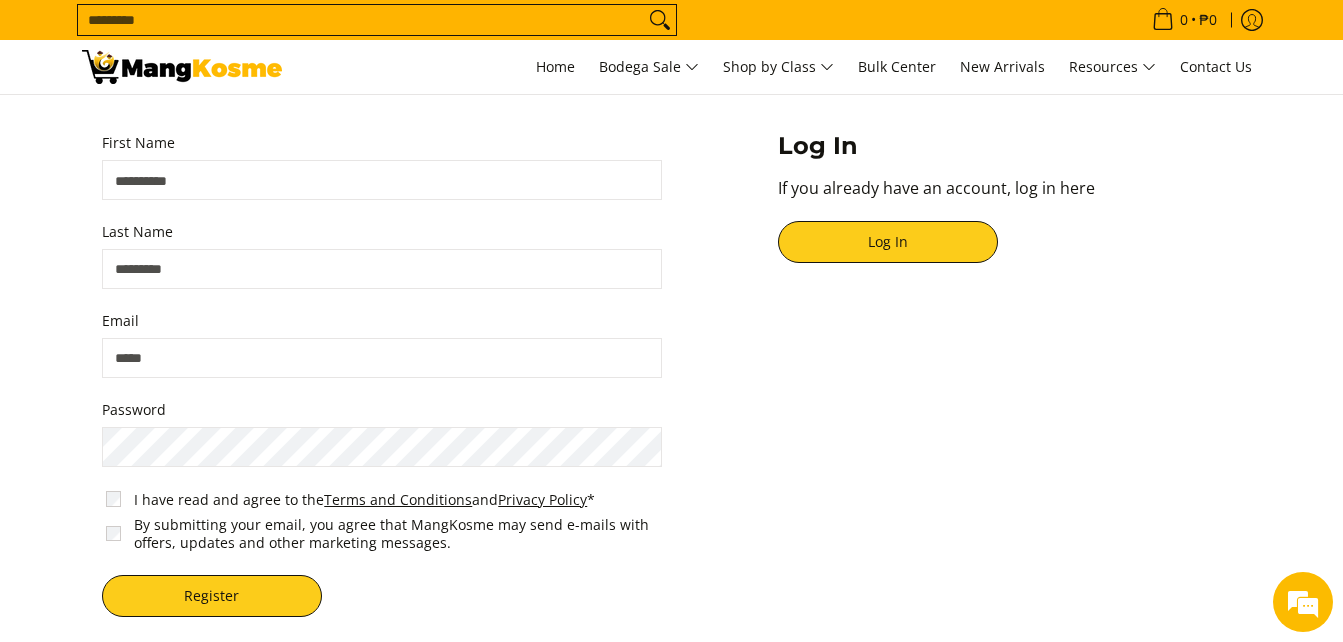 scroll, scrollTop: 137, scrollLeft: 0, axis: vertical 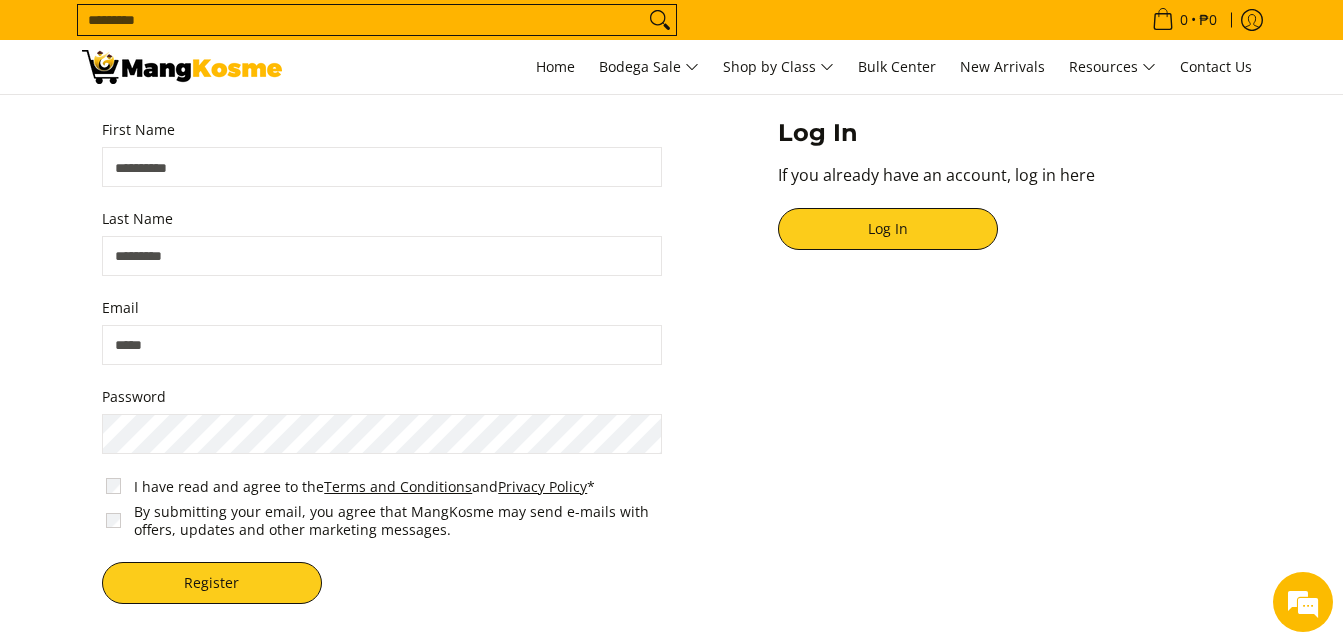 click on "First Name" at bounding box center [382, 167] 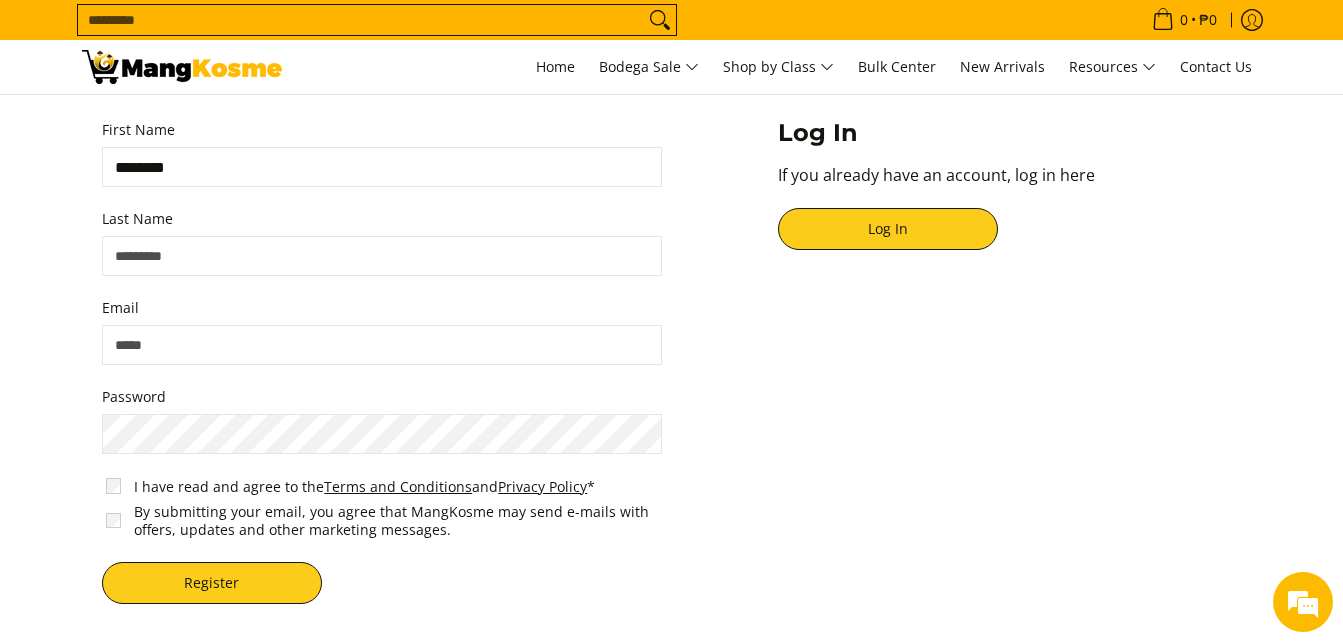 type on "******" 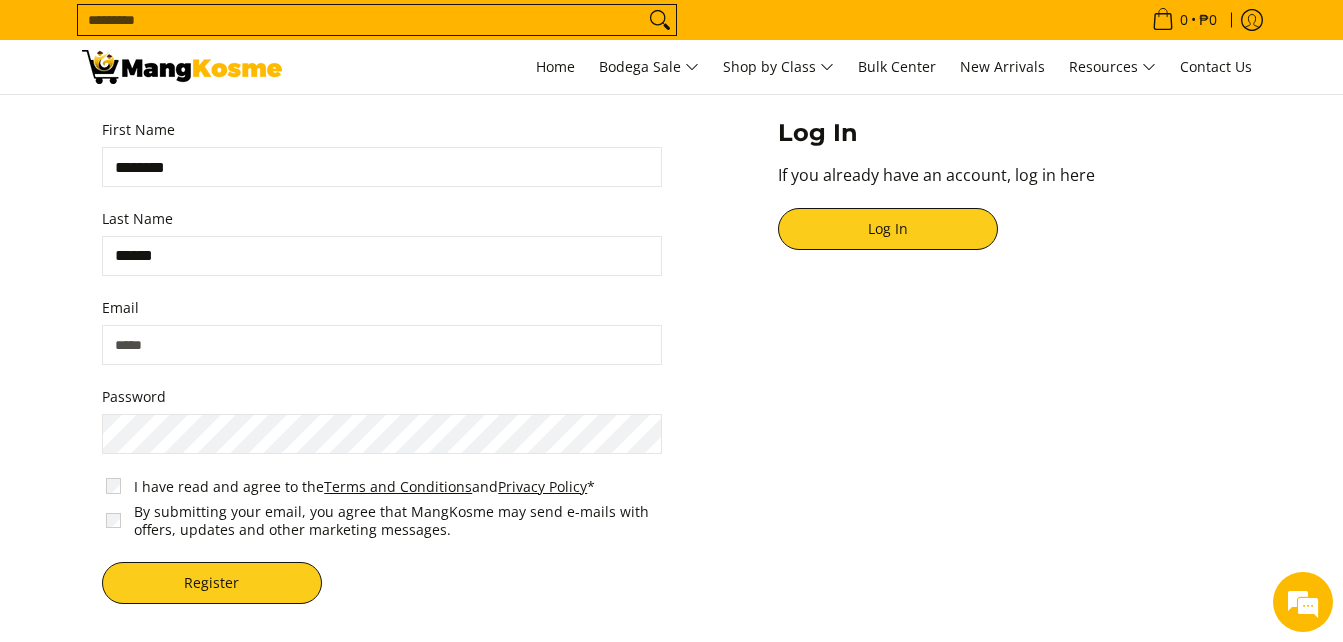 type on "**********" 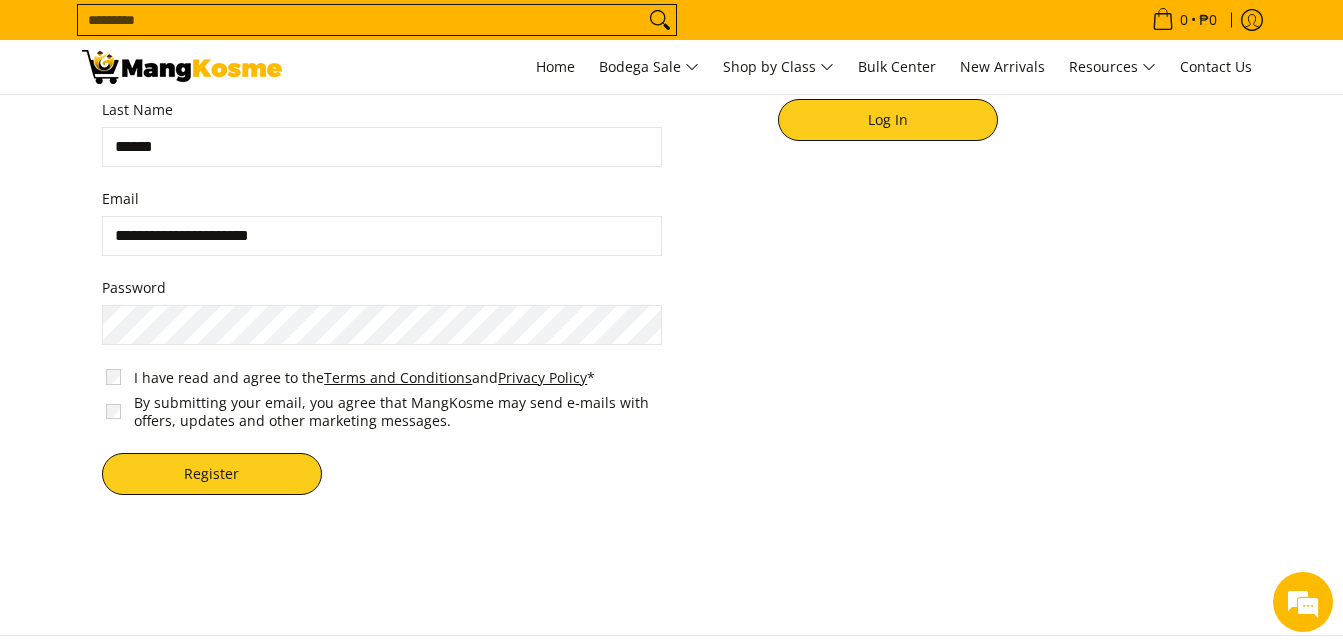scroll, scrollTop: 251, scrollLeft: 0, axis: vertical 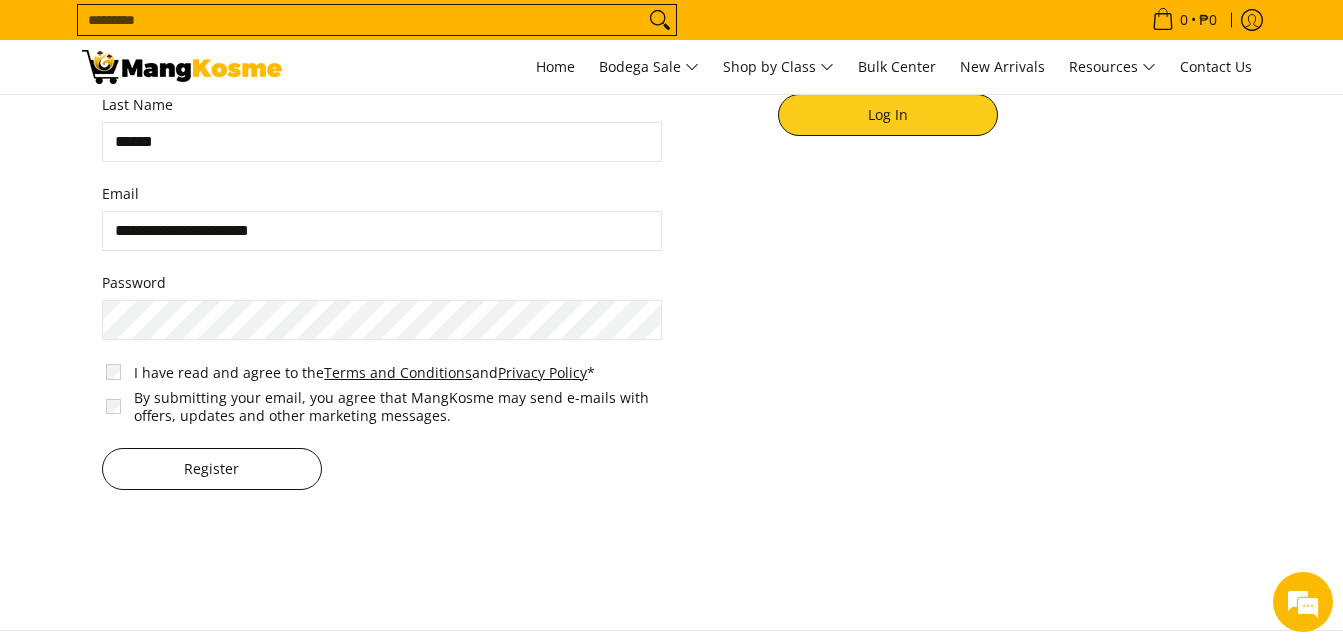 click on "Register" at bounding box center [212, 469] 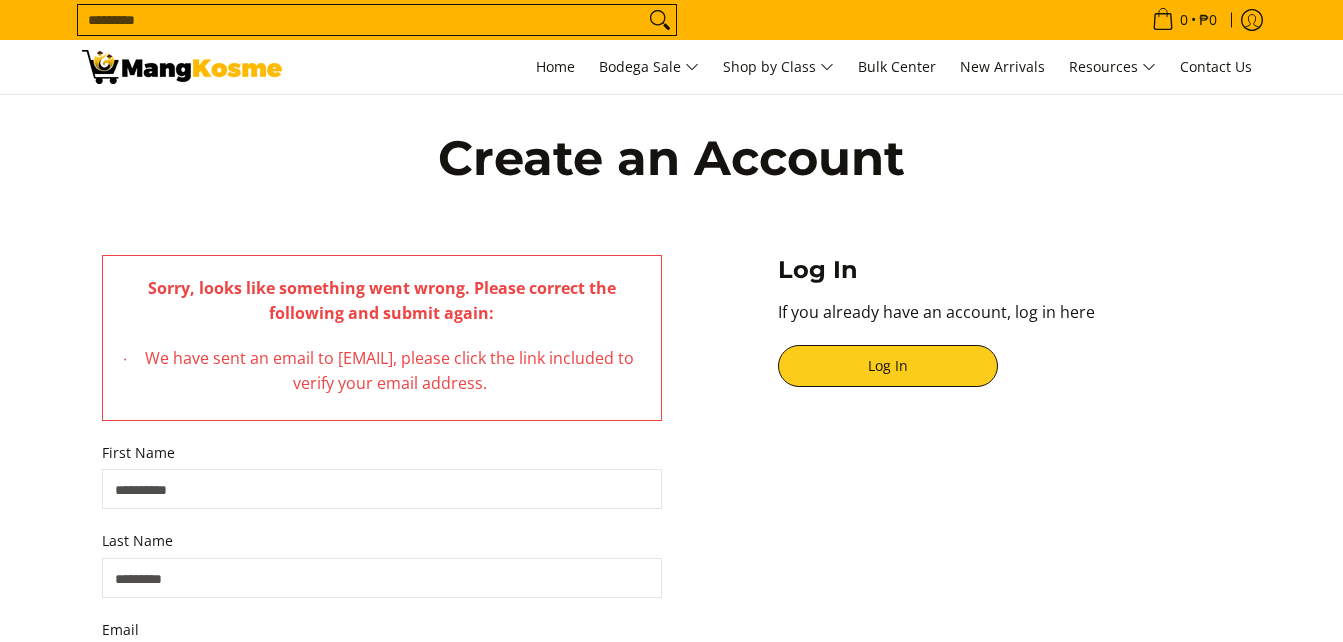 scroll, scrollTop: 0, scrollLeft: 0, axis: both 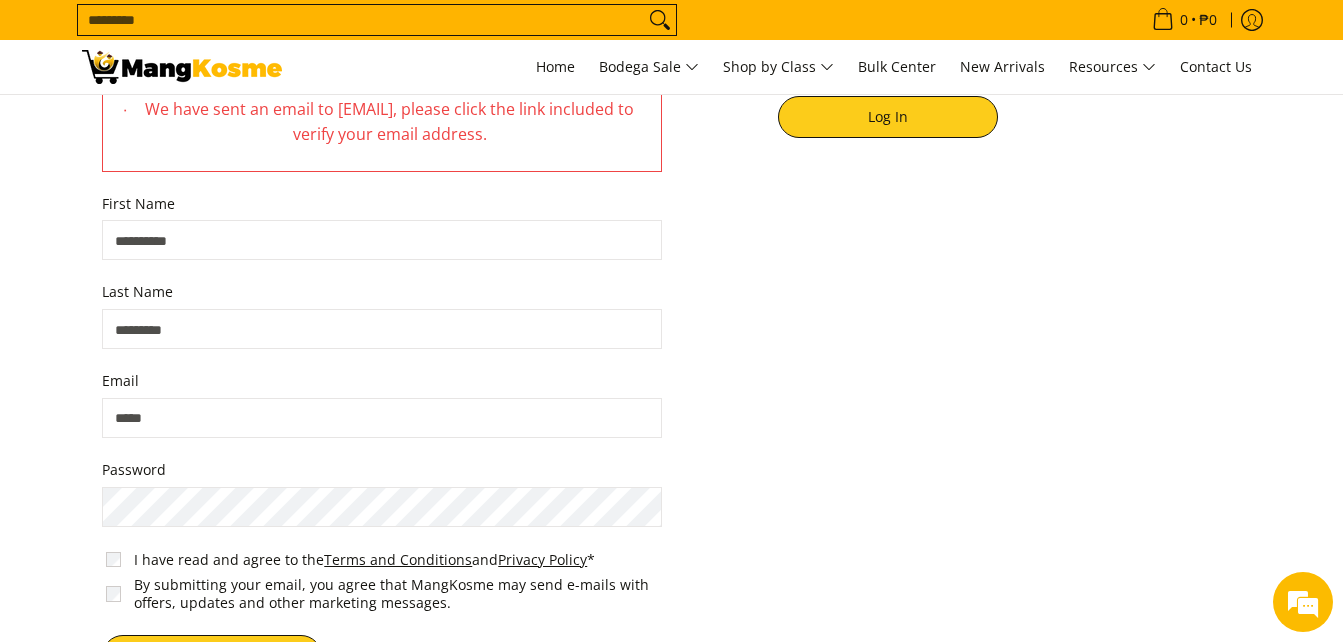 click on "First Name" at bounding box center [382, 240] 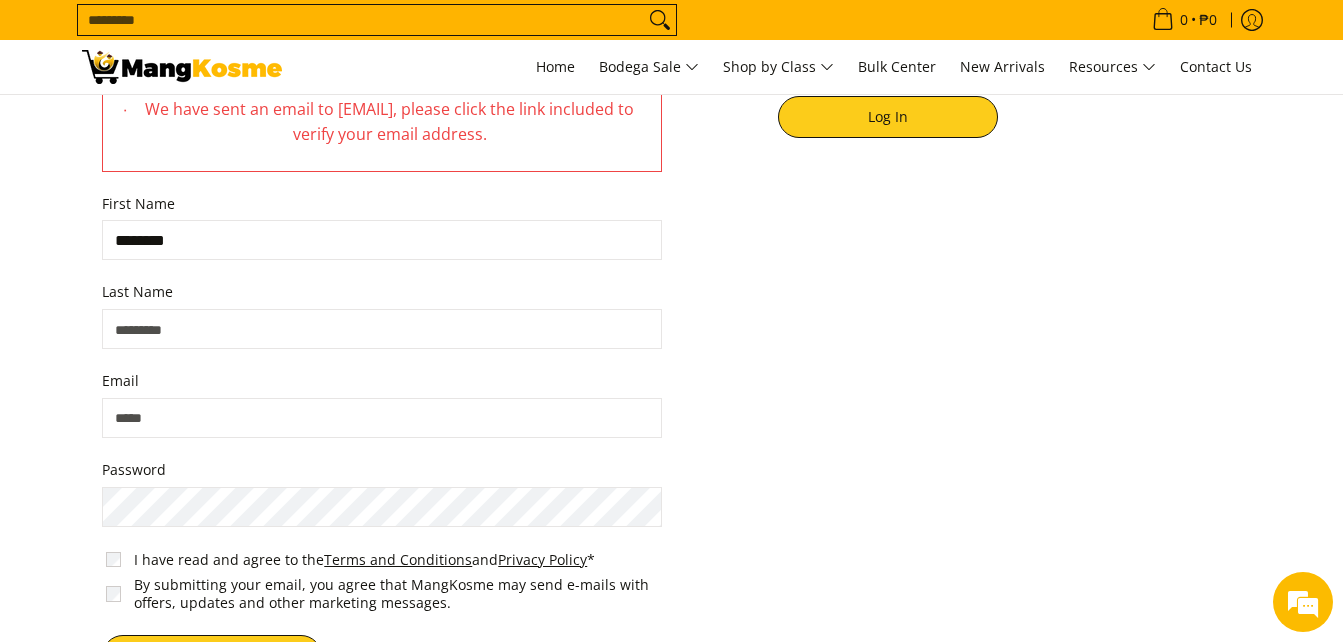 type on "******" 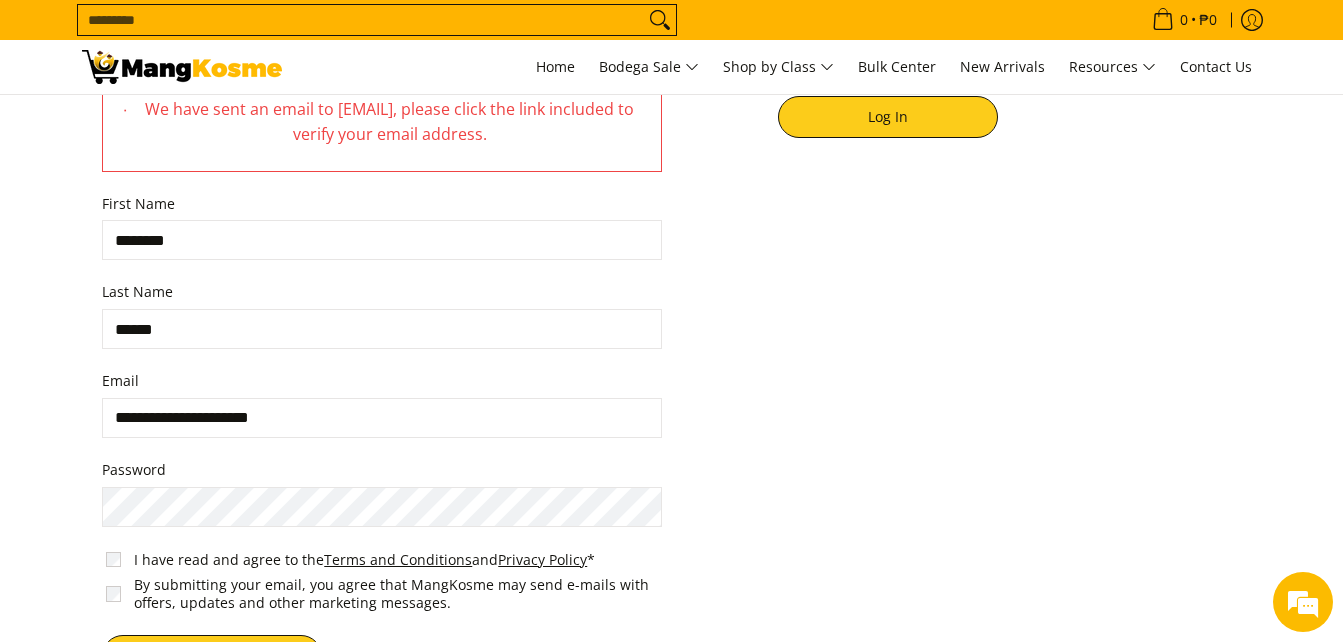click on "**********" at bounding box center (382, 418) 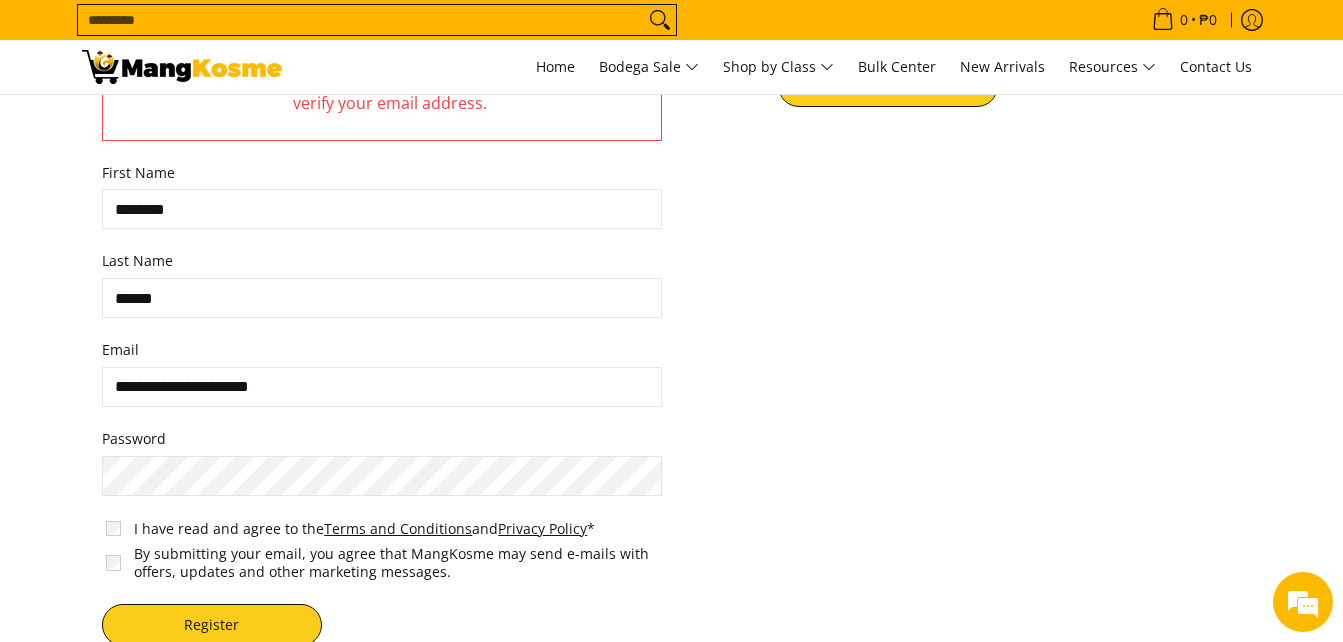 scroll, scrollTop: 249, scrollLeft: 0, axis: vertical 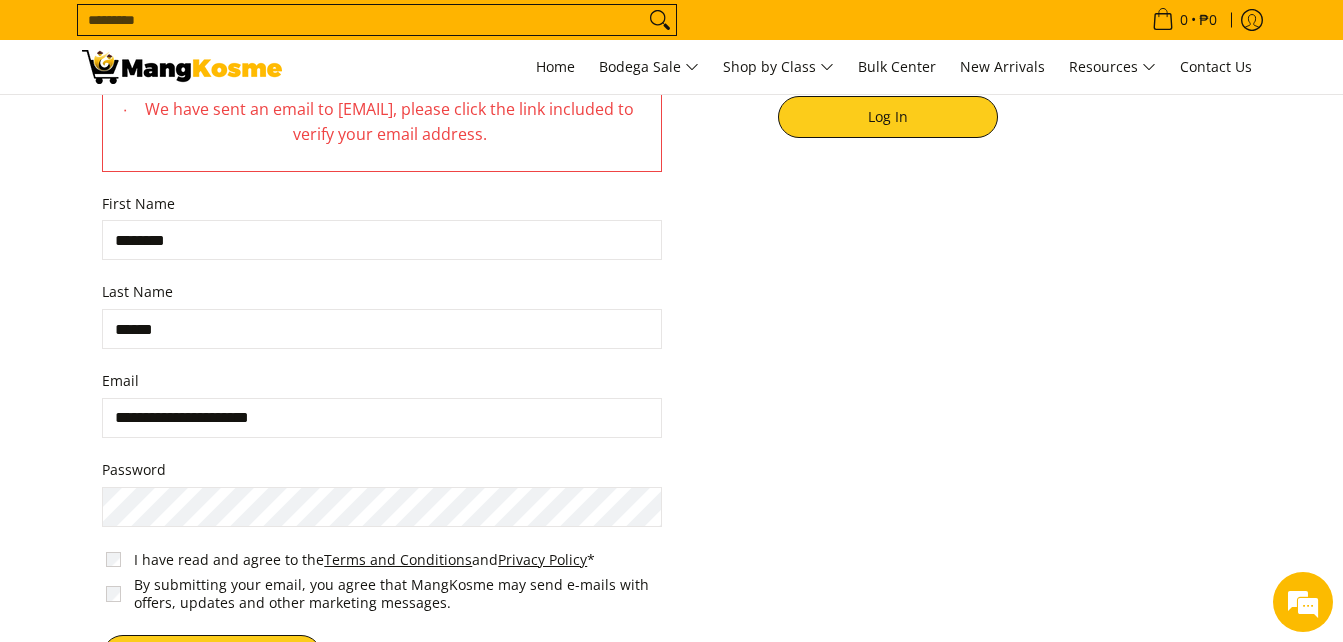 click on "**********" at bounding box center (382, 418) 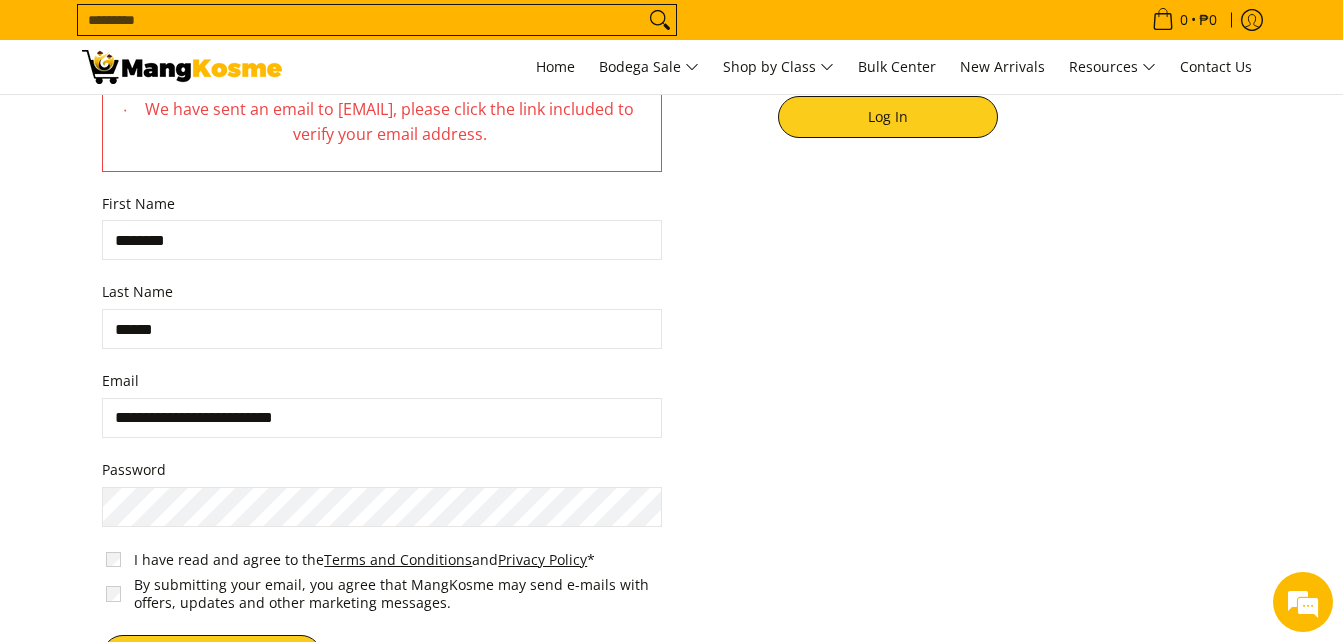 type on "**********" 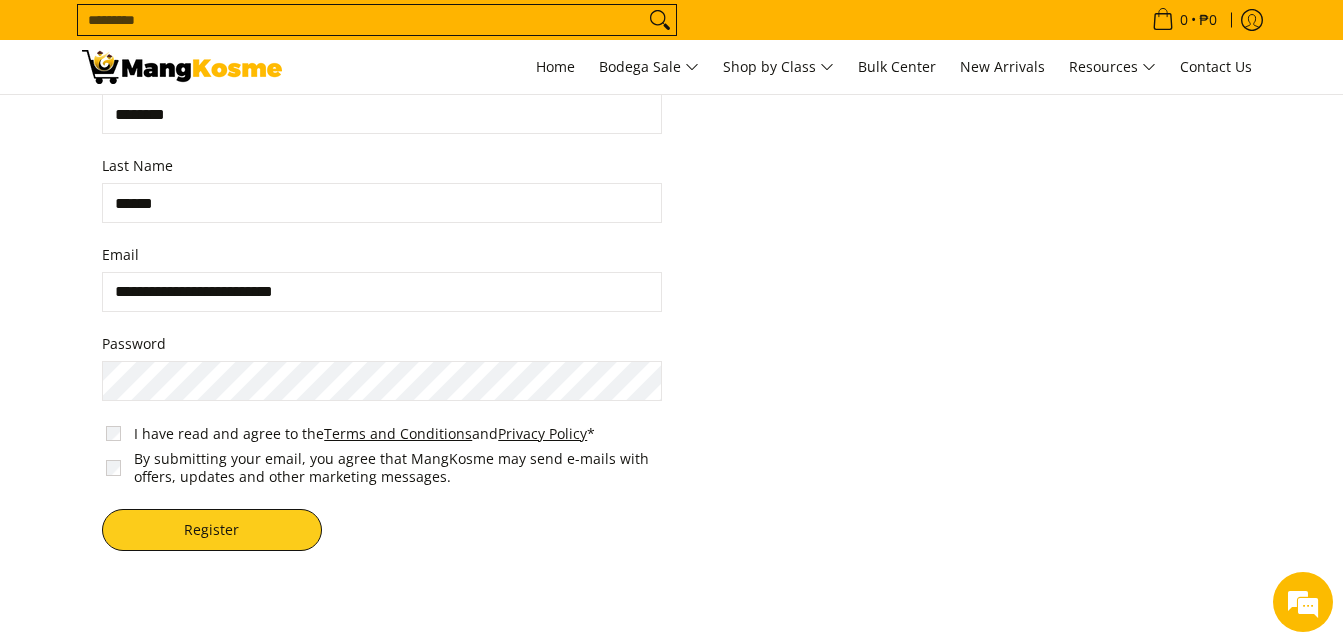 scroll, scrollTop: 397, scrollLeft: 0, axis: vertical 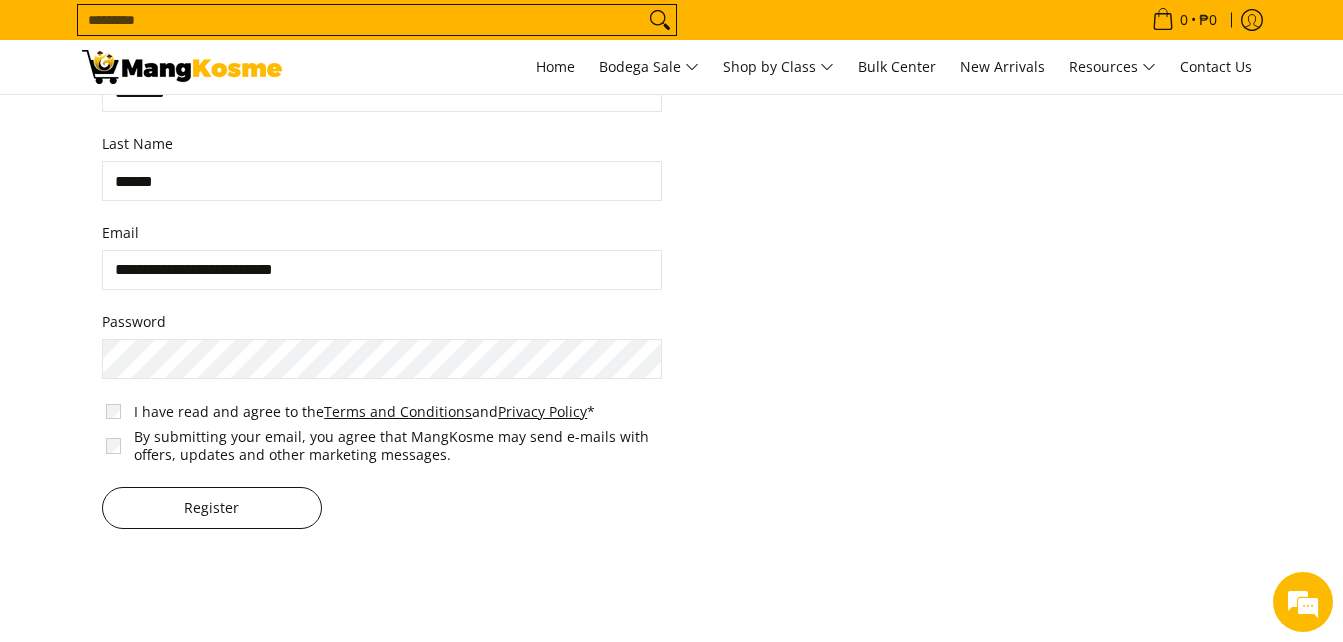 click on "Register" at bounding box center (212, 508) 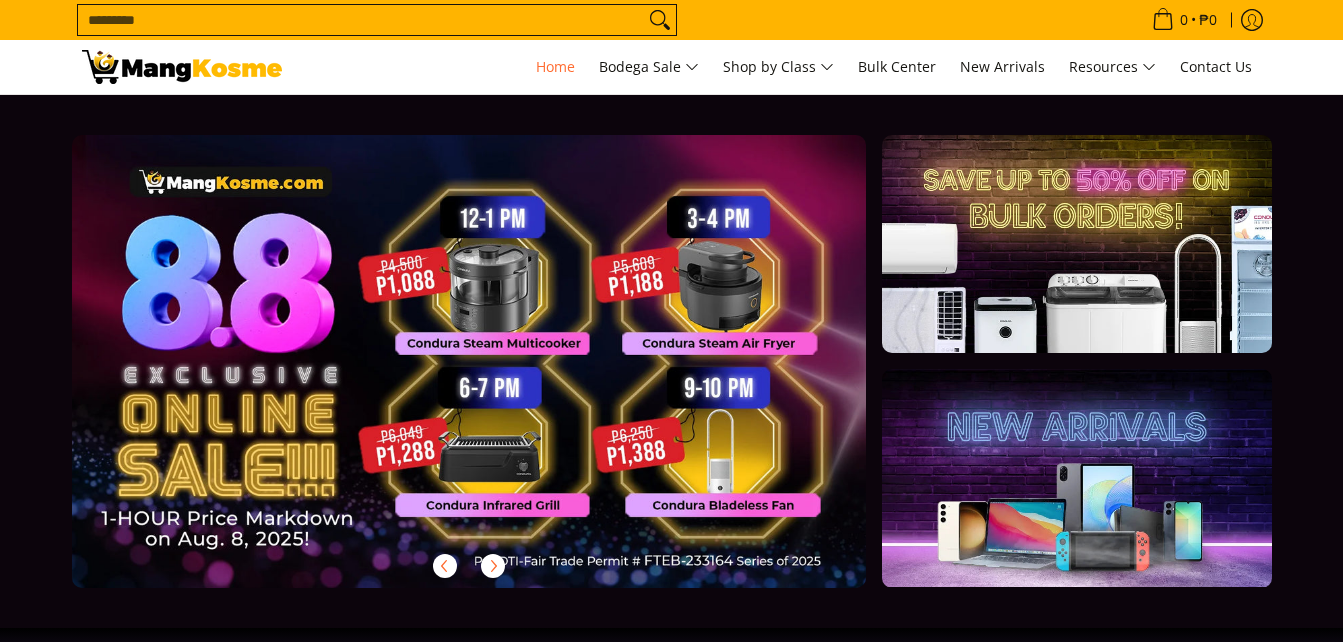 scroll, scrollTop: 0, scrollLeft: 0, axis: both 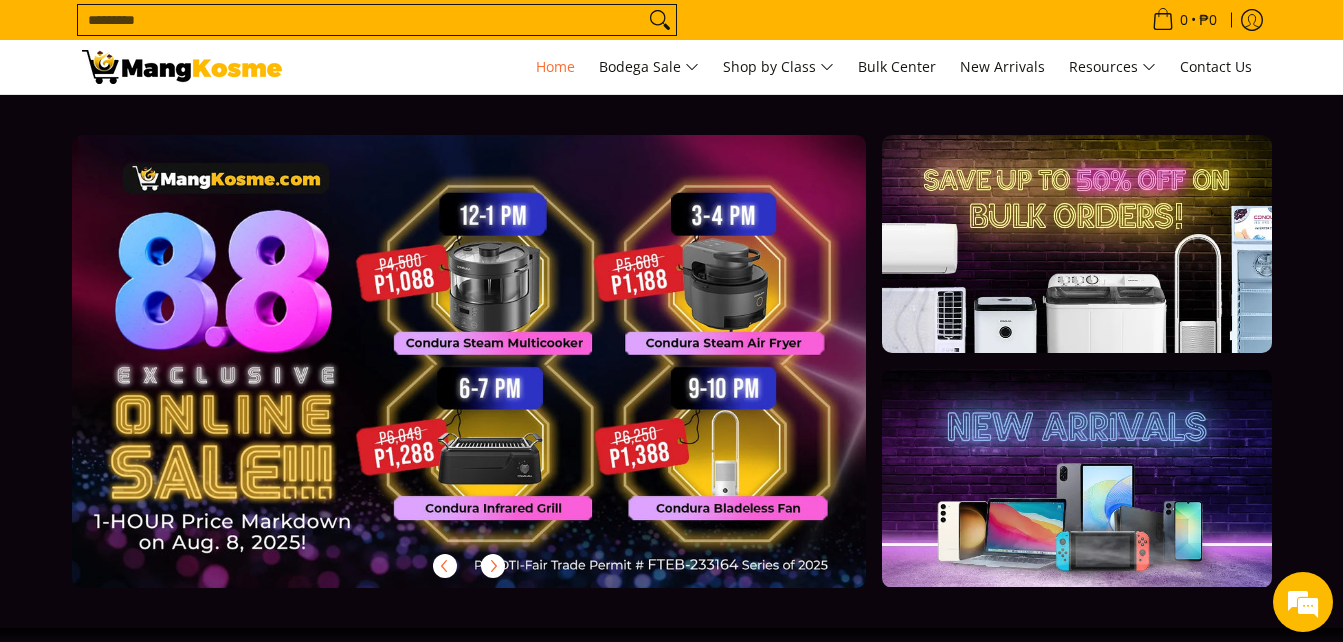 click at bounding box center [501, 377] 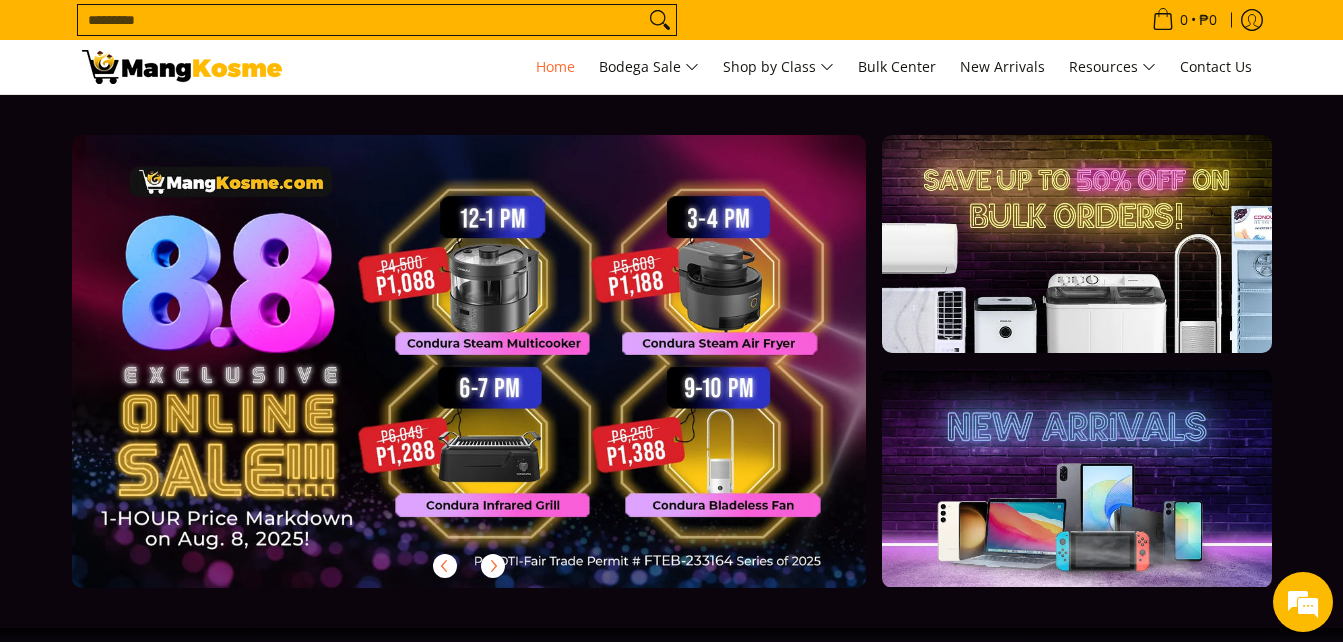 scroll, scrollTop: 0, scrollLeft: 0, axis: both 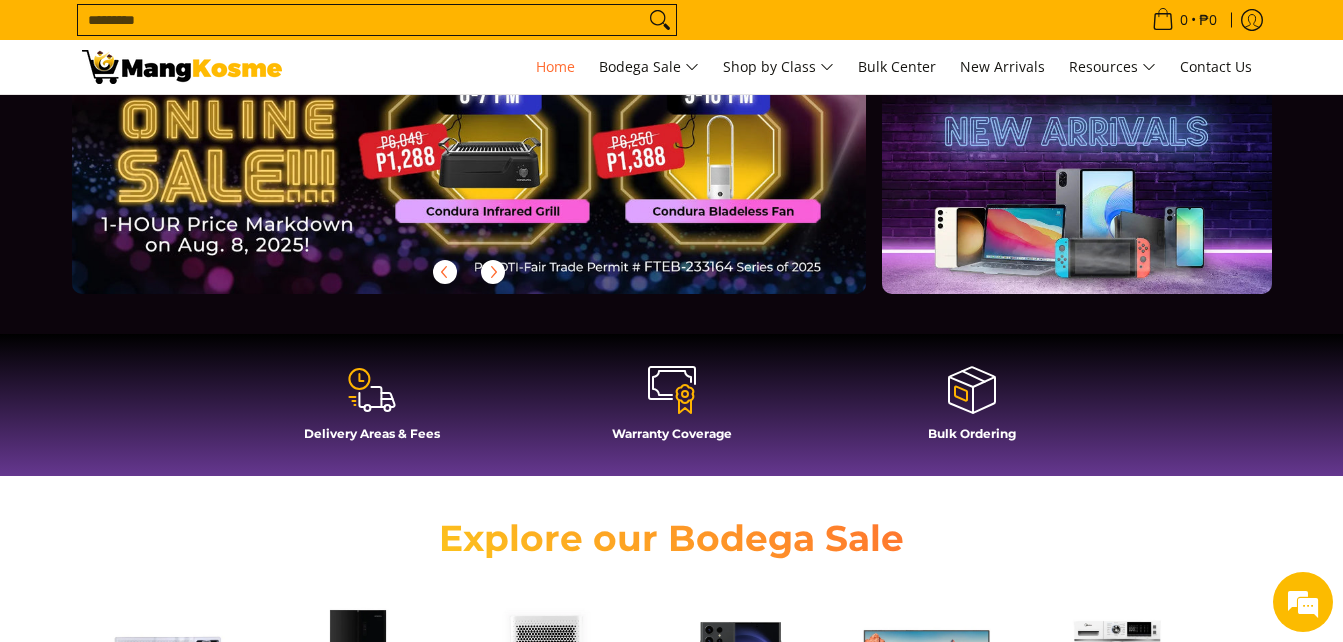 click at bounding box center [1076, 184] 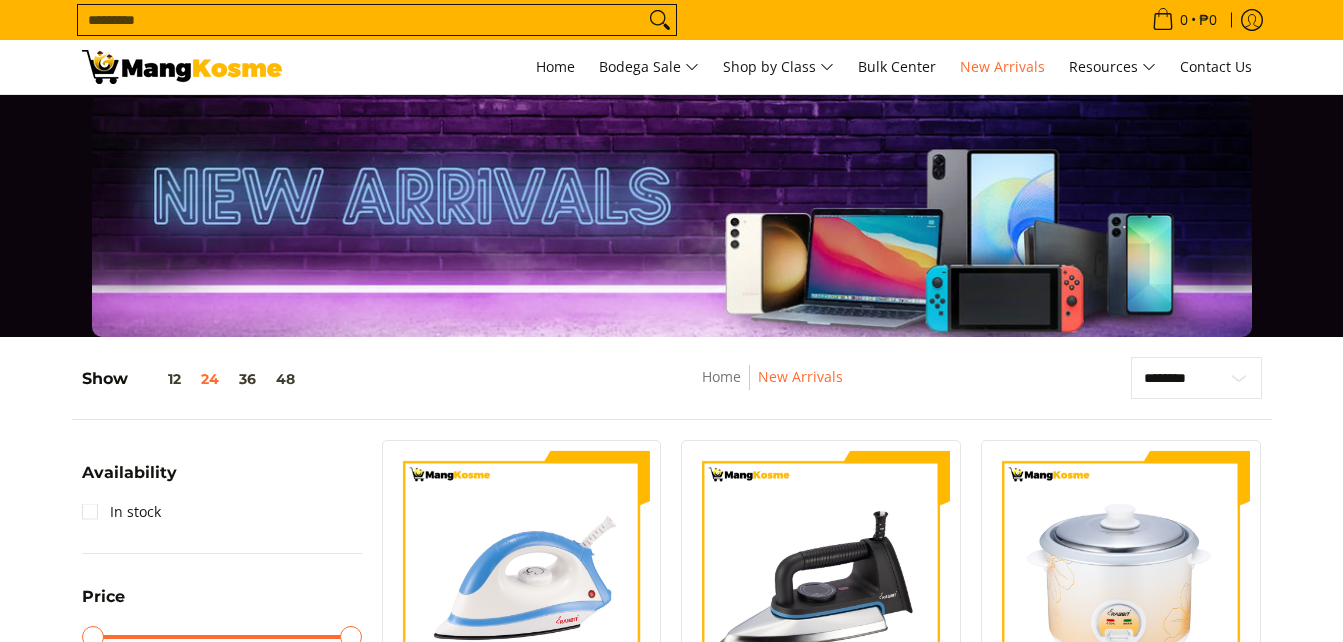 scroll, scrollTop: 439, scrollLeft: 0, axis: vertical 